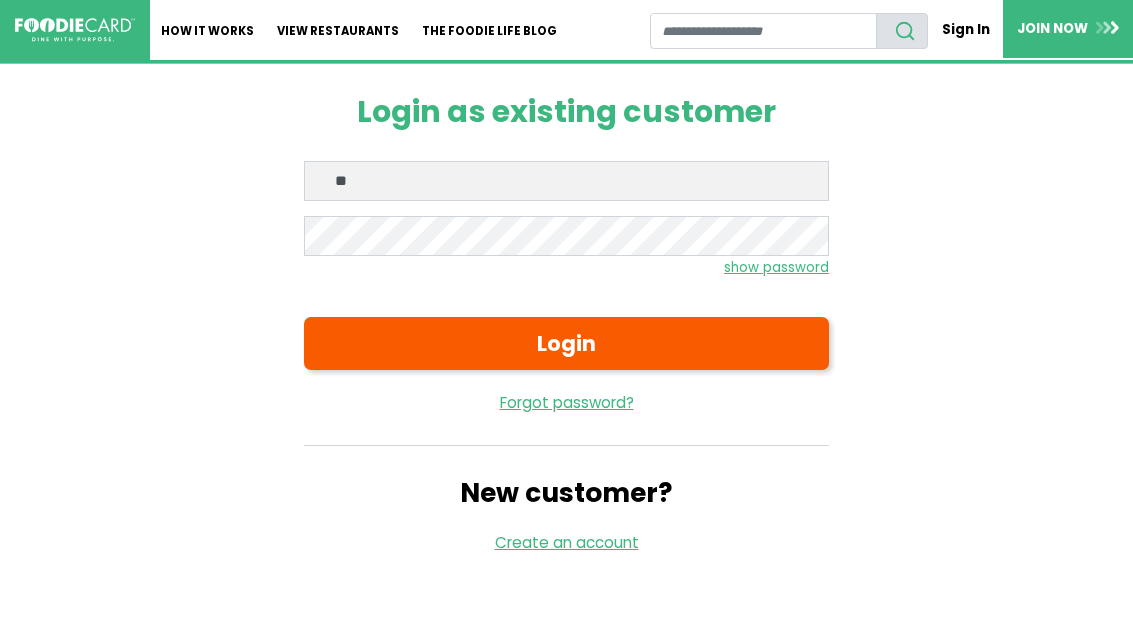 scroll, scrollTop: 0, scrollLeft: 0, axis: both 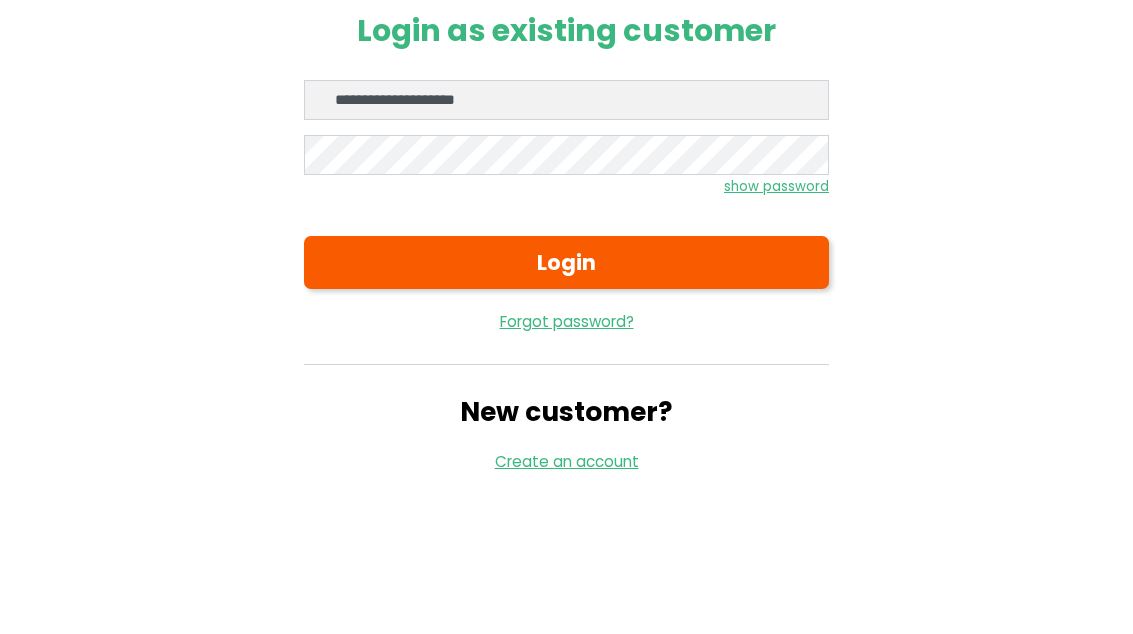 type on "**********" 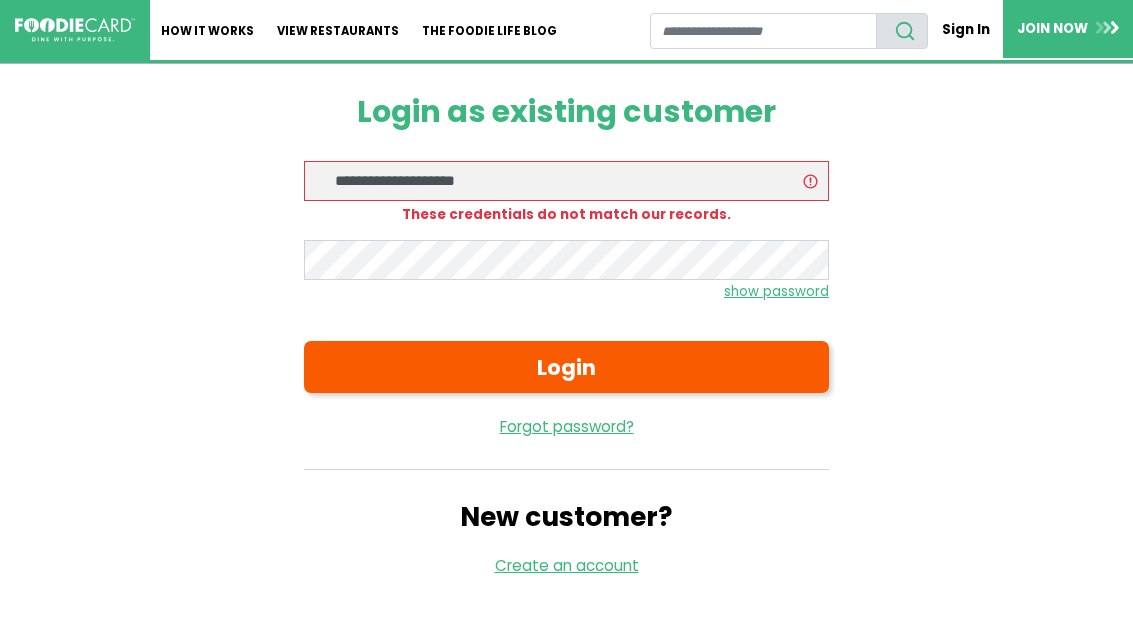 scroll, scrollTop: 0, scrollLeft: 0, axis: both 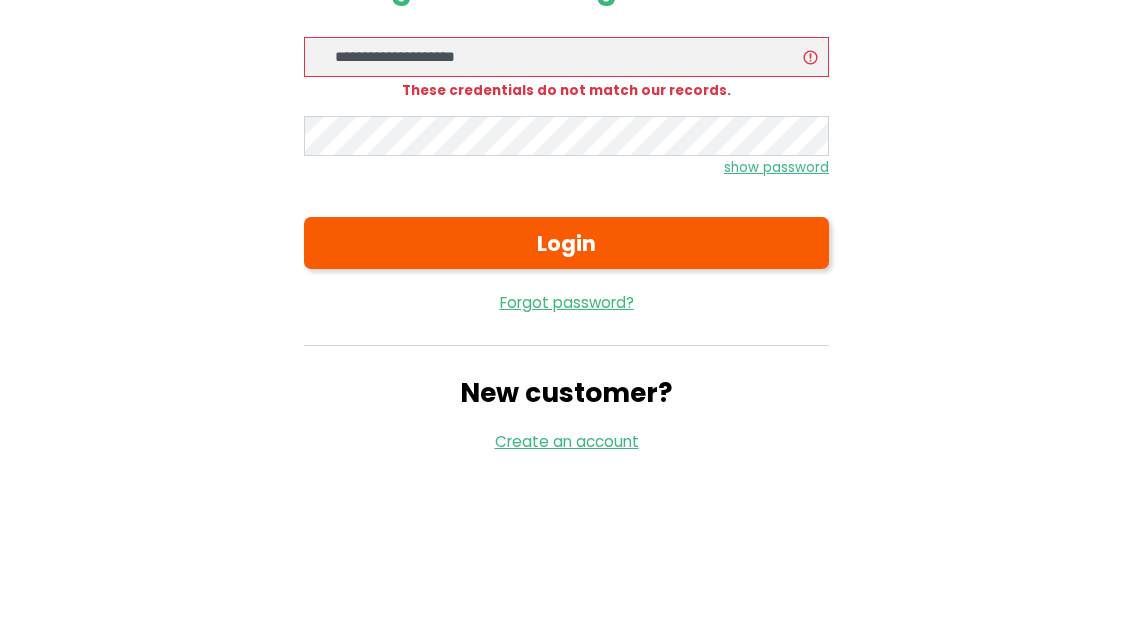 click on "show password" at bounding box center (776, 291) 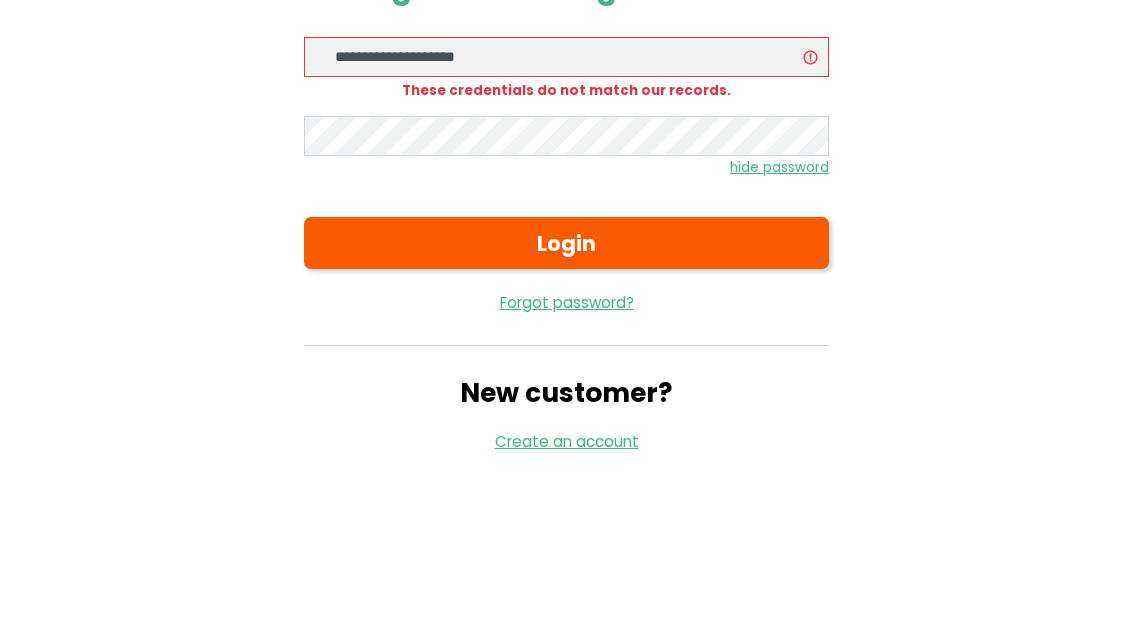scroll, scrollTop: 124, scrollLeft: 0, axis: vertical 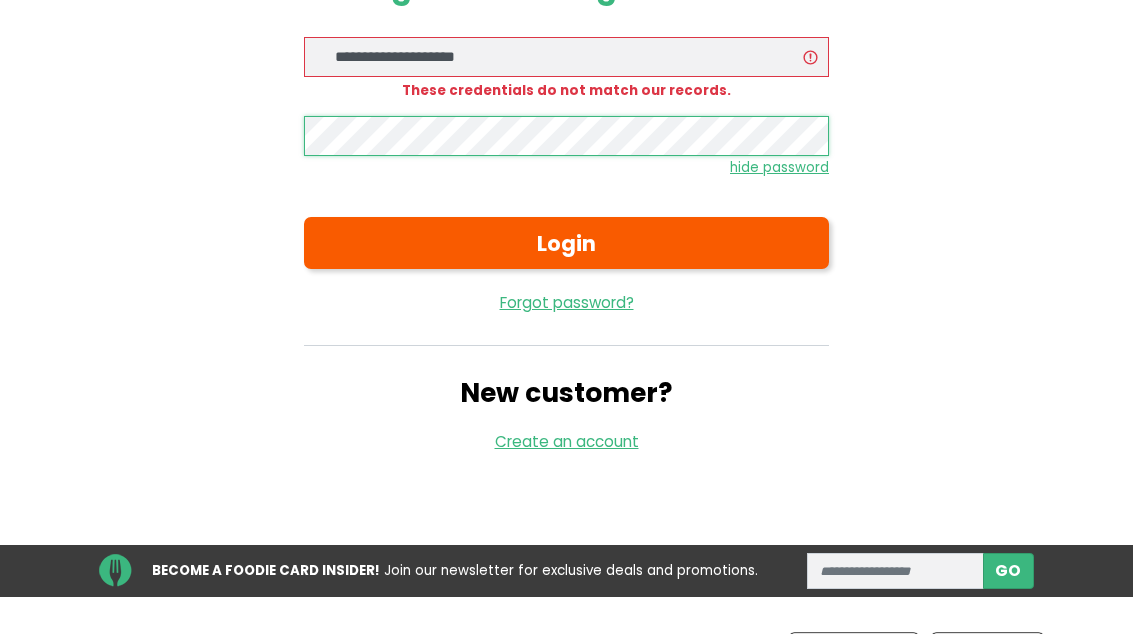click on "Login" at bounding box center (566, 244) 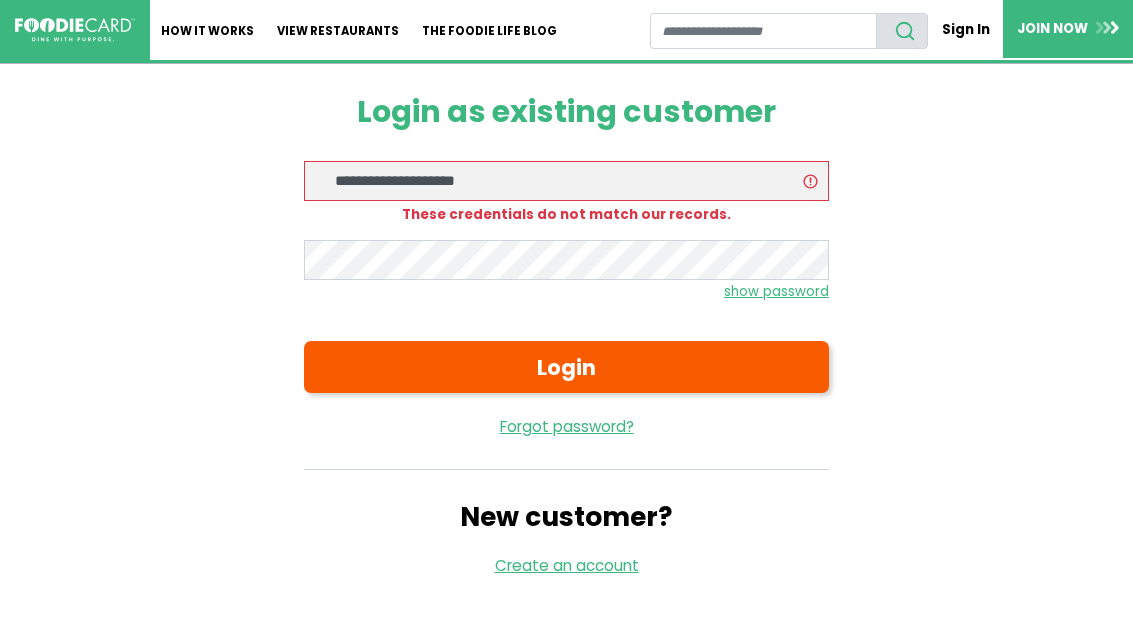 scroll, scrollTop: 0, scrollLeft: 0, axis: both 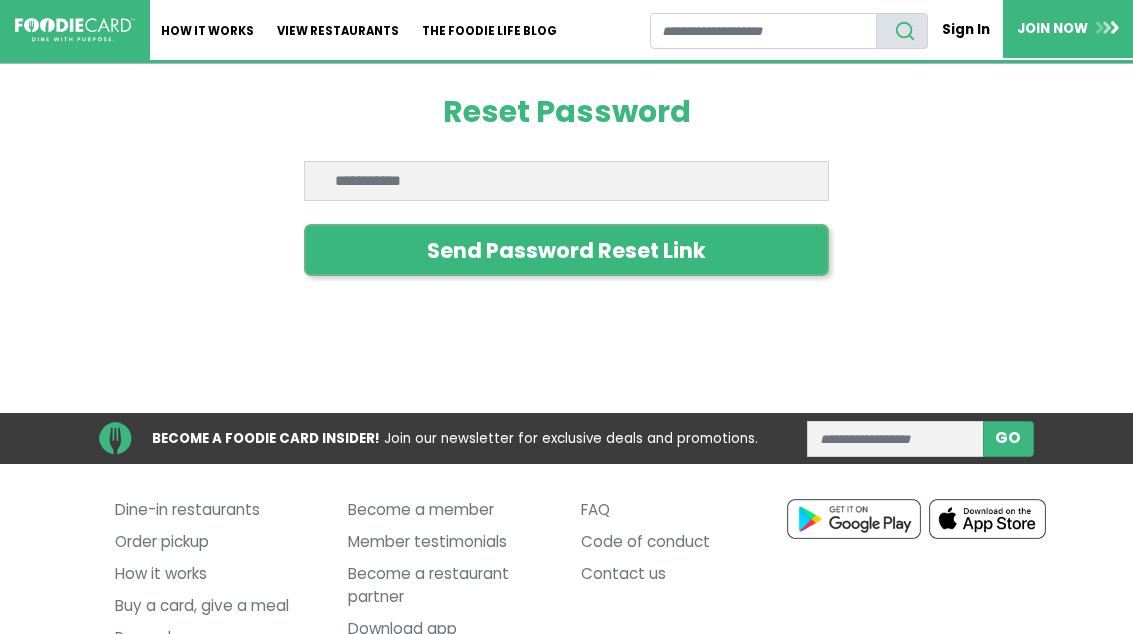 click on "Send Password Reset Link" at bounding box center [566, 250] 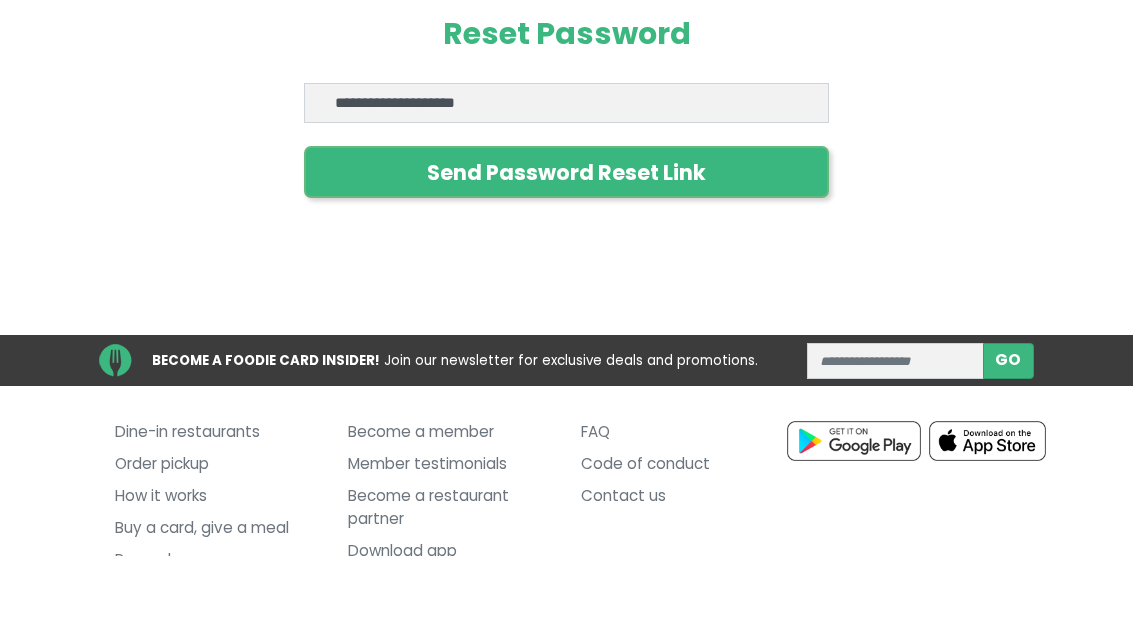 scroll, scrollTop: 78, scrollLeft: 0, axis: vertical 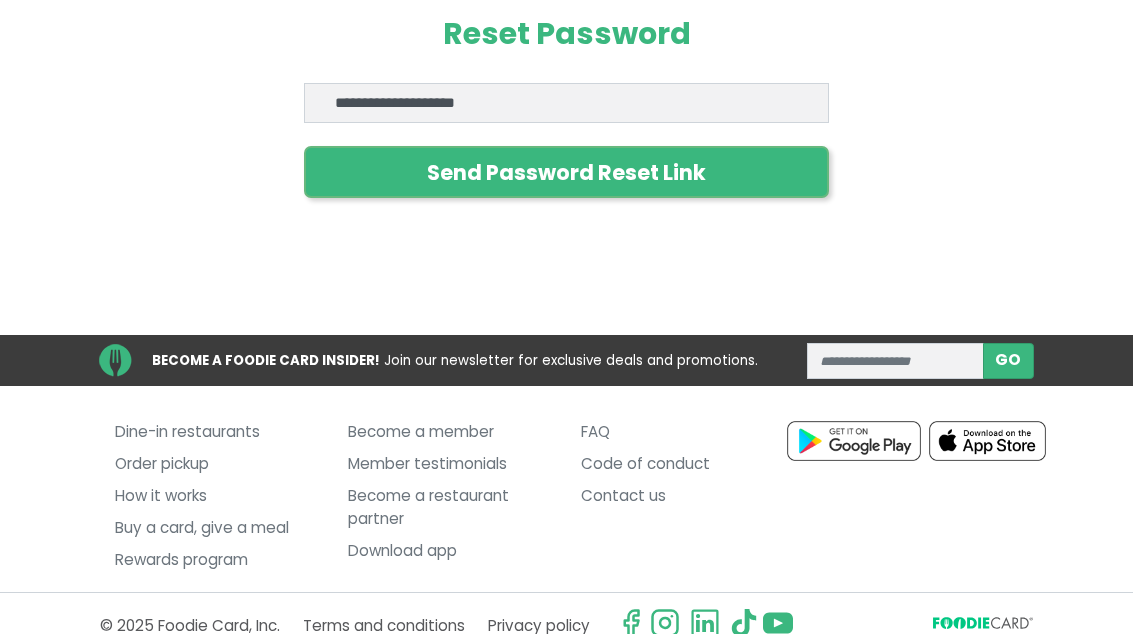 click on "Send Password Reset Link" at bounding box center (566, 172) 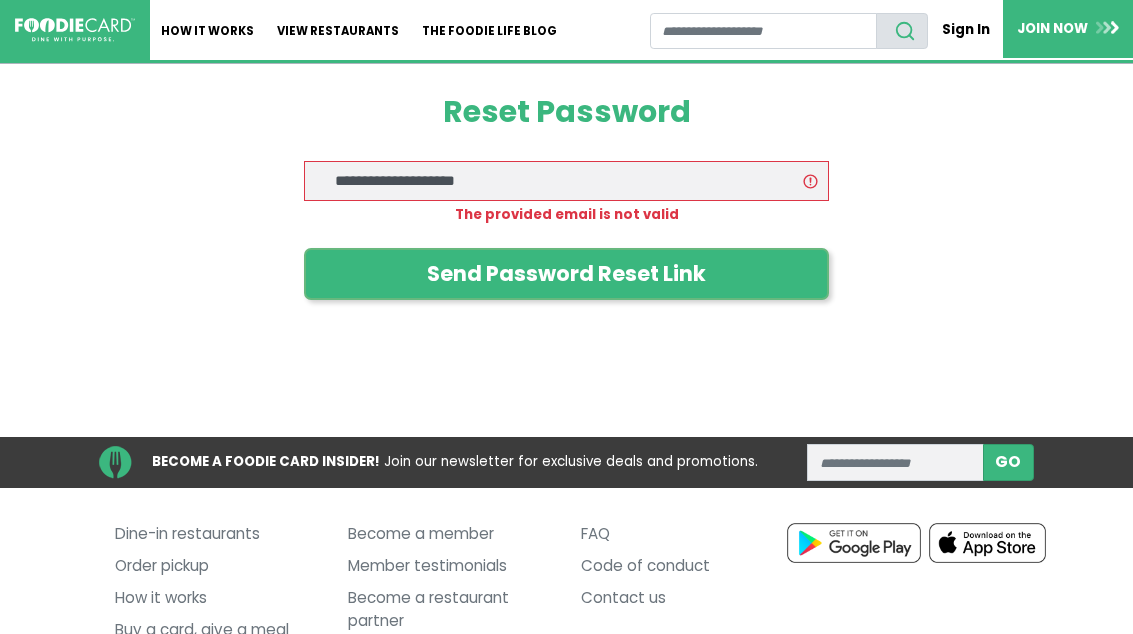 scroll, scrollTop: 0, scrollLeft: 0, axis: both 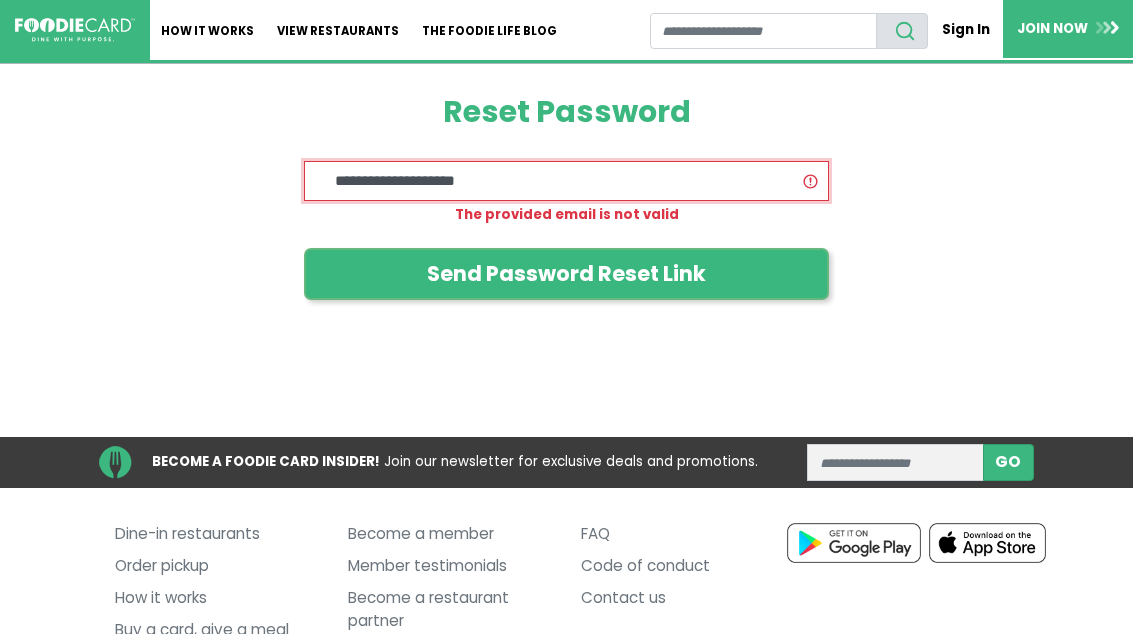 click on "**********" at bounding box center (566, 181) 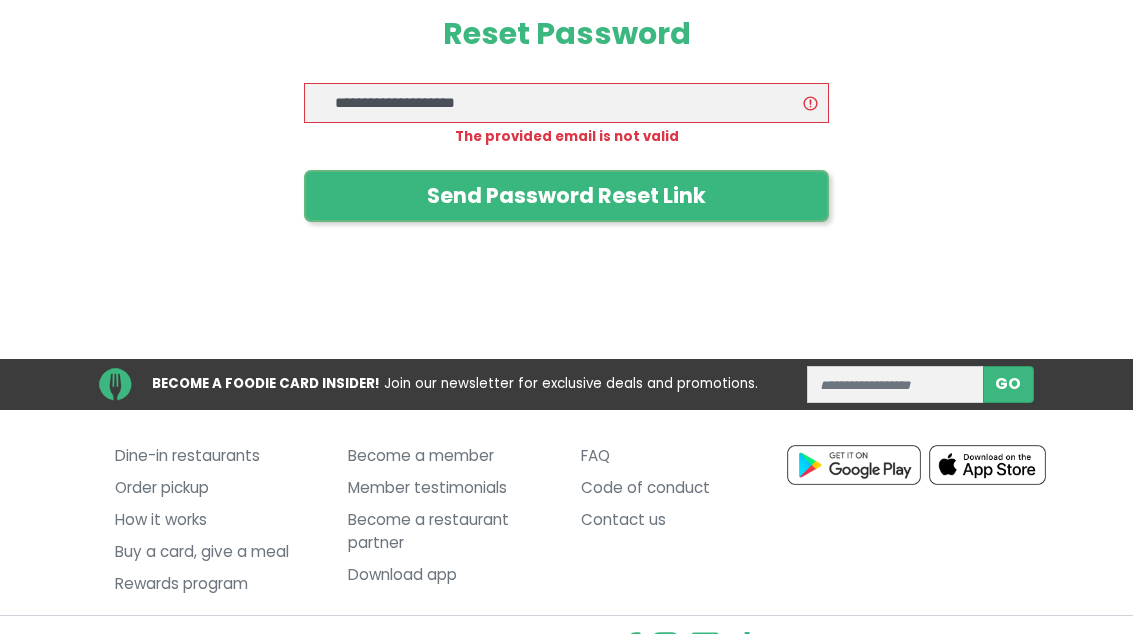 scroll, scrollTop: 0, scrollLeft: 0, axis: both 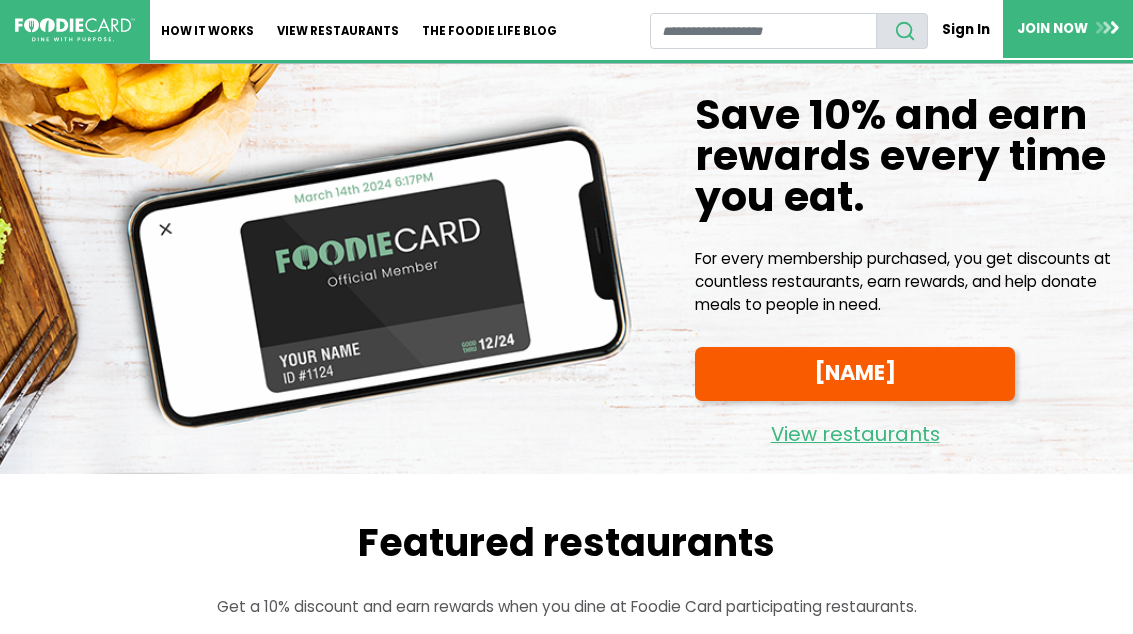 click on "Sign In" at bounding box center (965, 29) 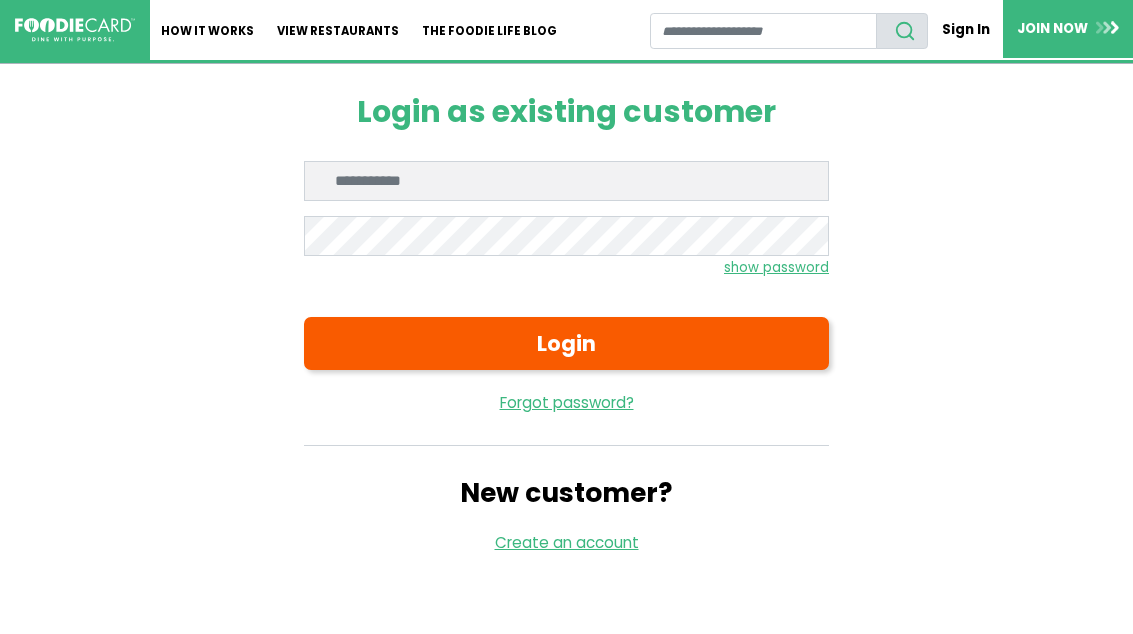 scroll, scrollTop: 0, scrollLeft: 0, axis: both 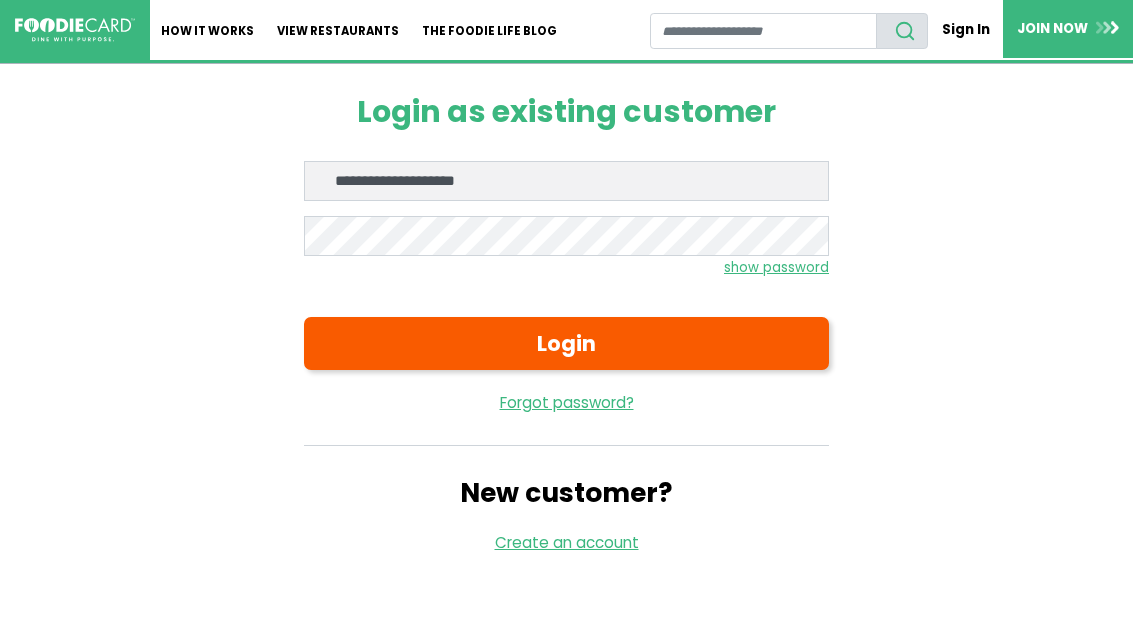 click on "Login" at bounding box center (566, 343) 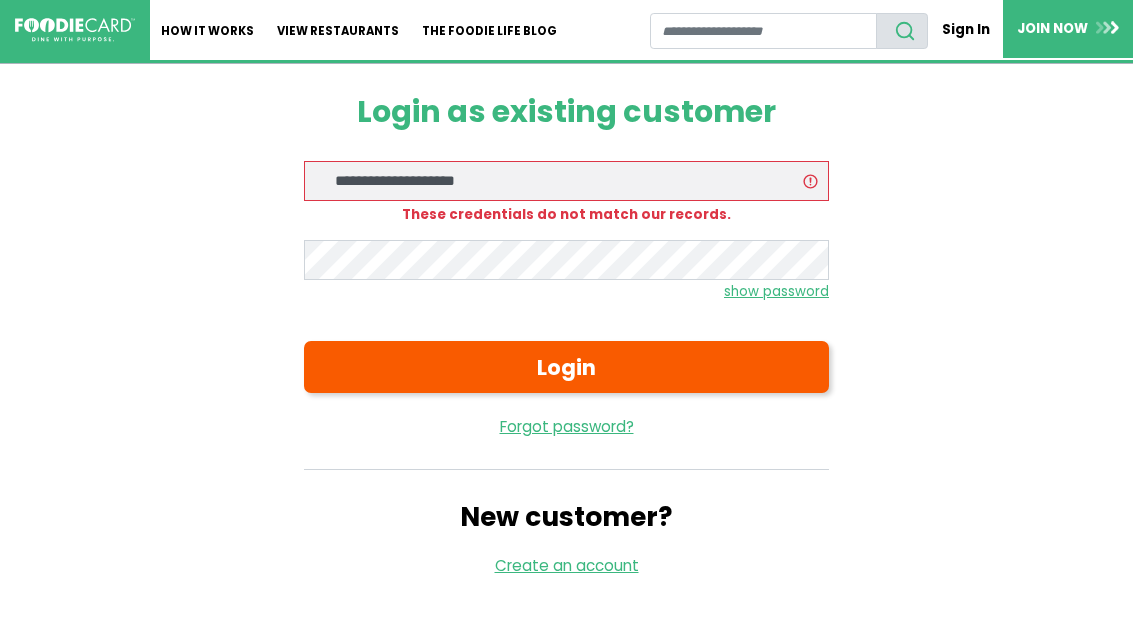 scroll, scrollTop: 156, scrollLeft: 0, axis: vertical 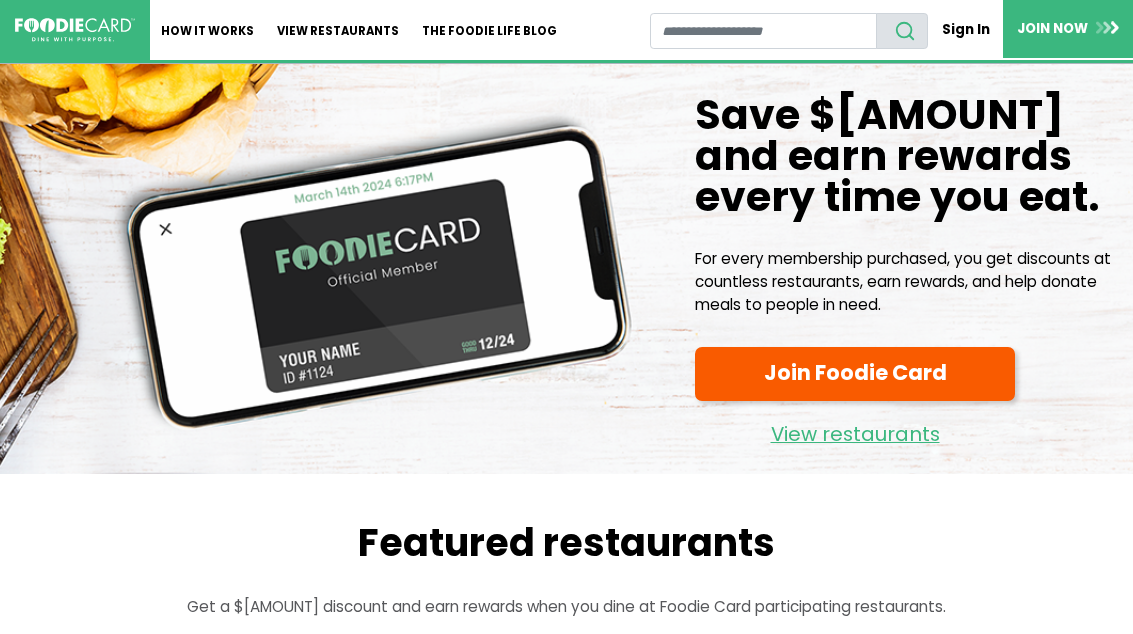 click on "Sign In" at bounding box center [965, 29] 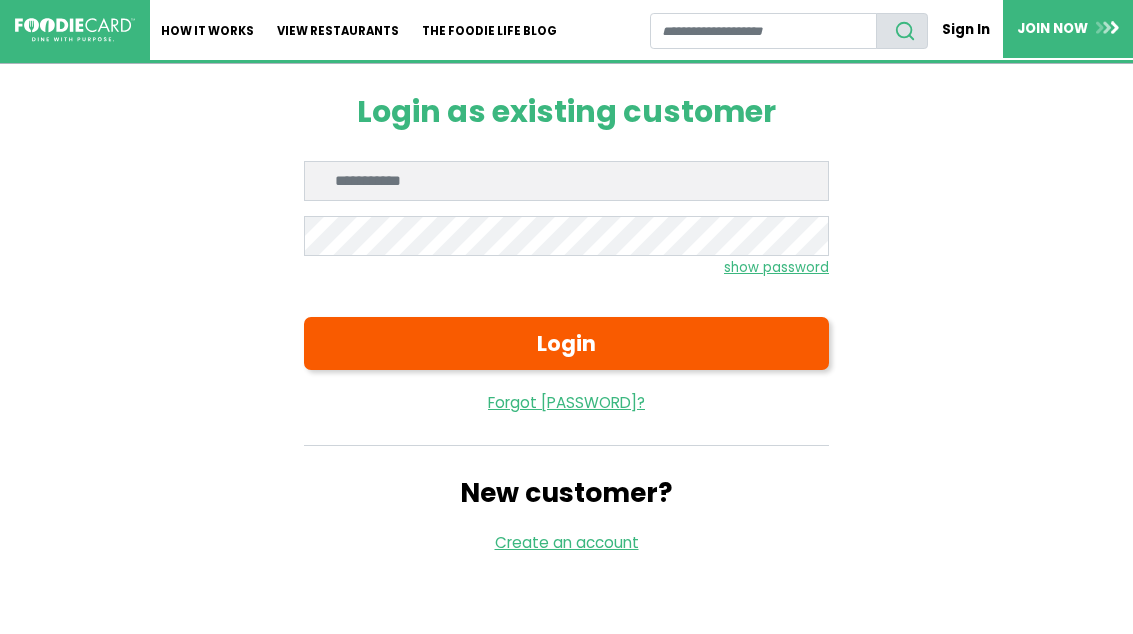 scroll, scrollTop: 0, scrollLeft: 0, axis: both 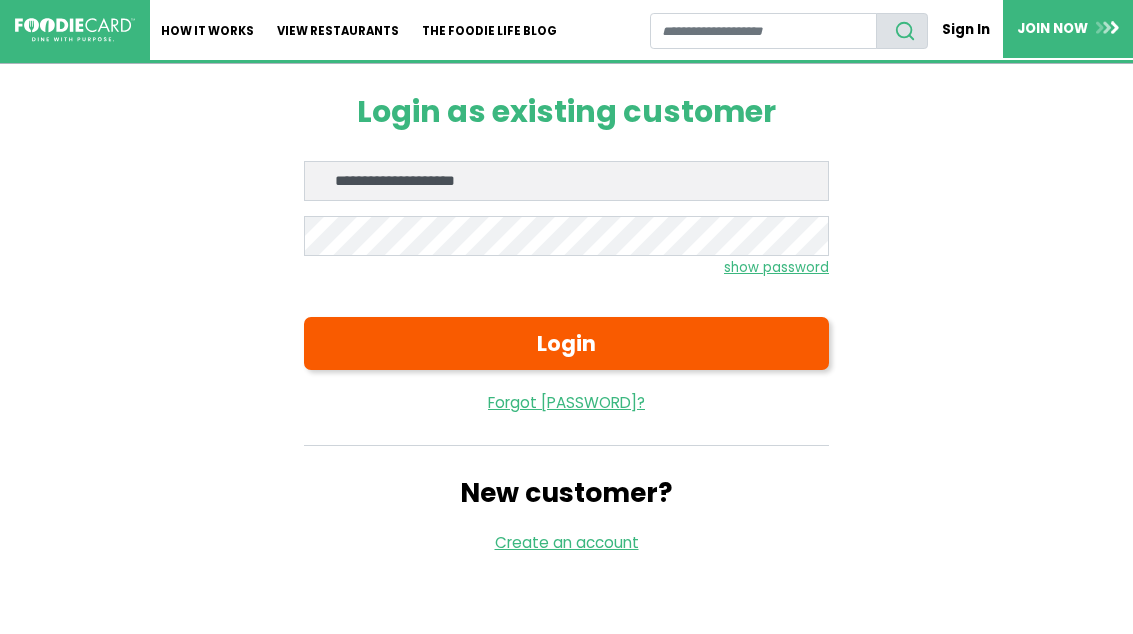 click on "Login" at bounding box center (566, 343) 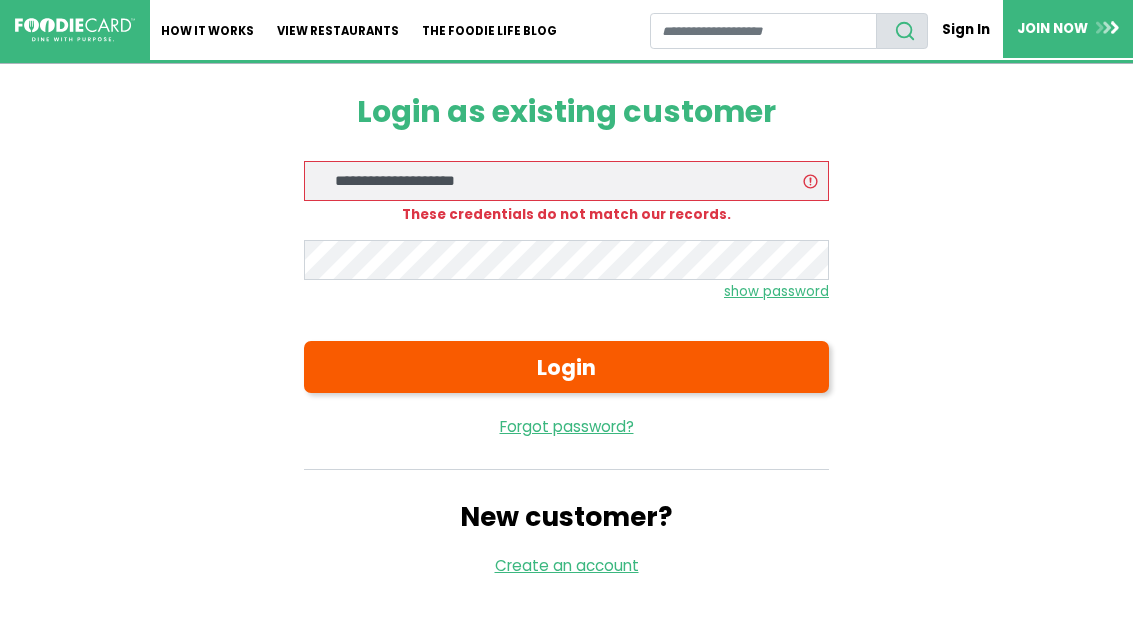 scroll, scrollTop: 0, scrollLeft: 0, axis: both 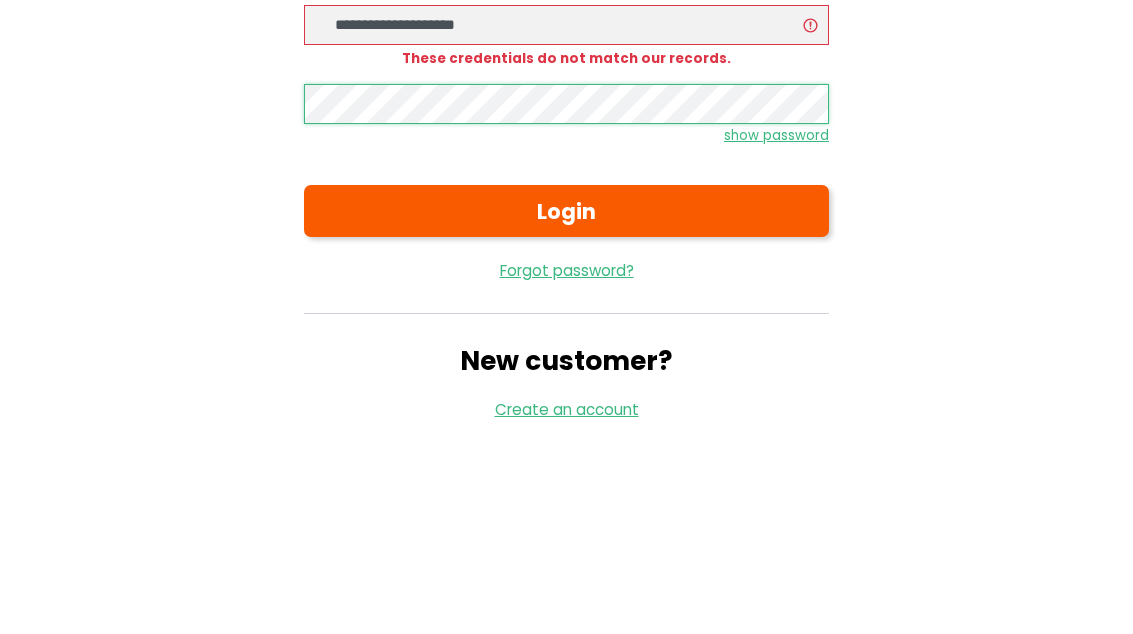 click on "Login" at bounding box center [566, 367] 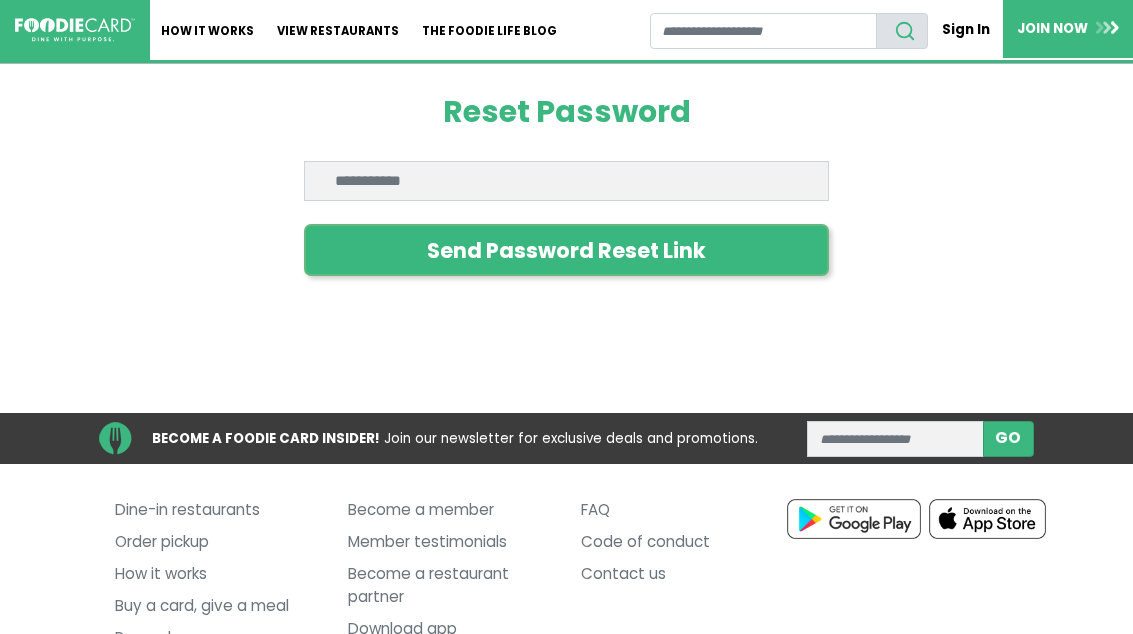 scroll, scrollTop: 0, scrollLeft: 0, axis: both 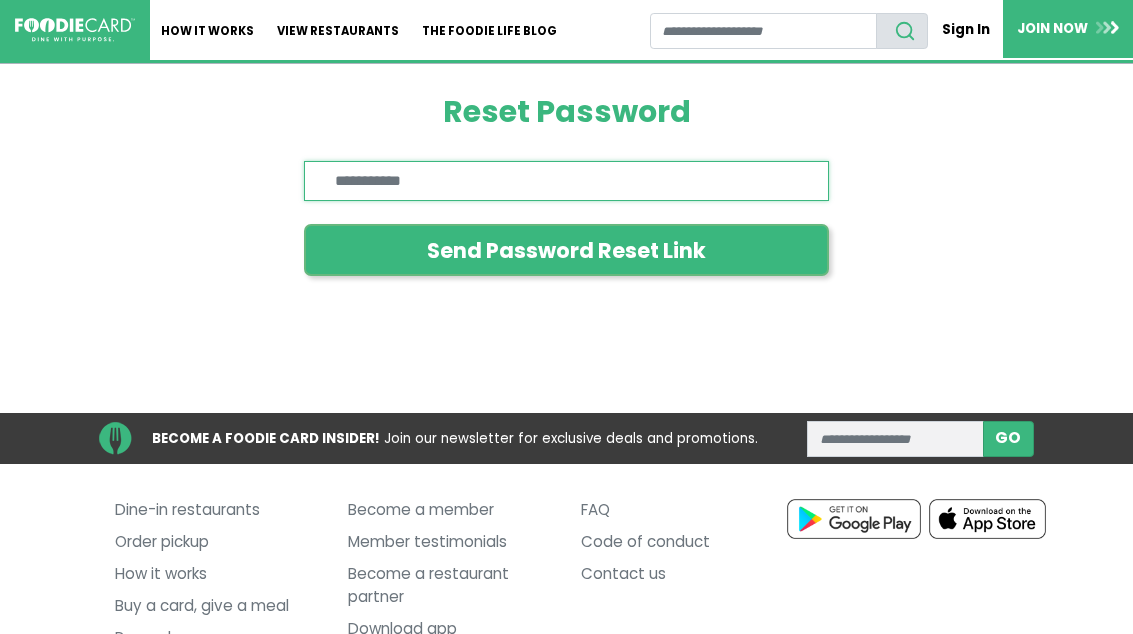 click on "Enter email" at bounding box center [566, 181] 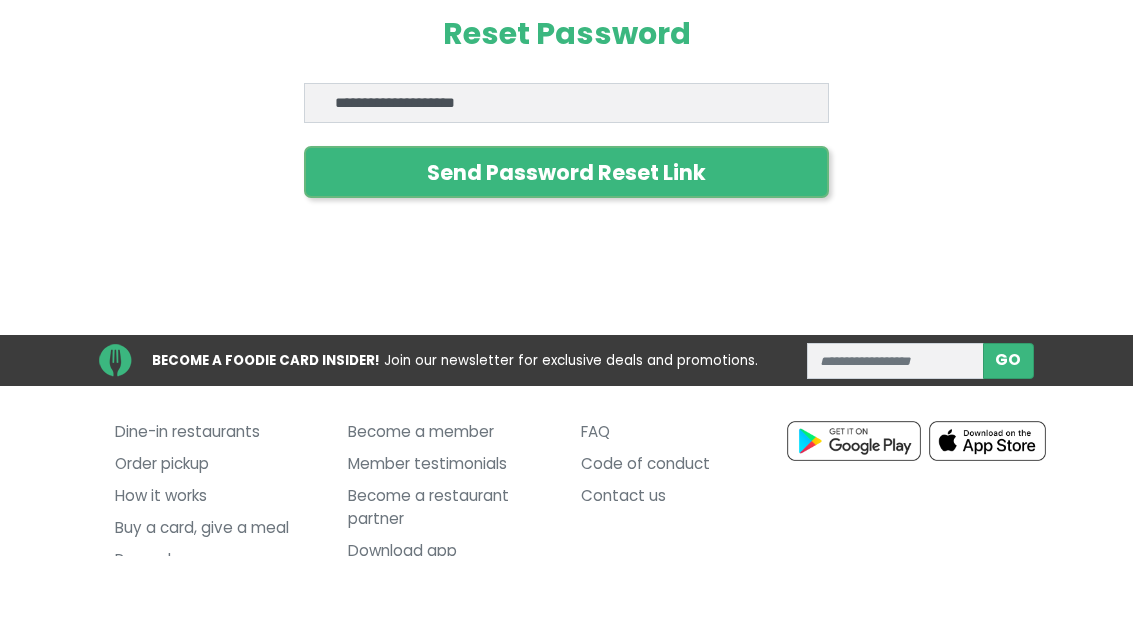 scroll, scrollTop: 78, scrollLeft: 0, axis: vertical 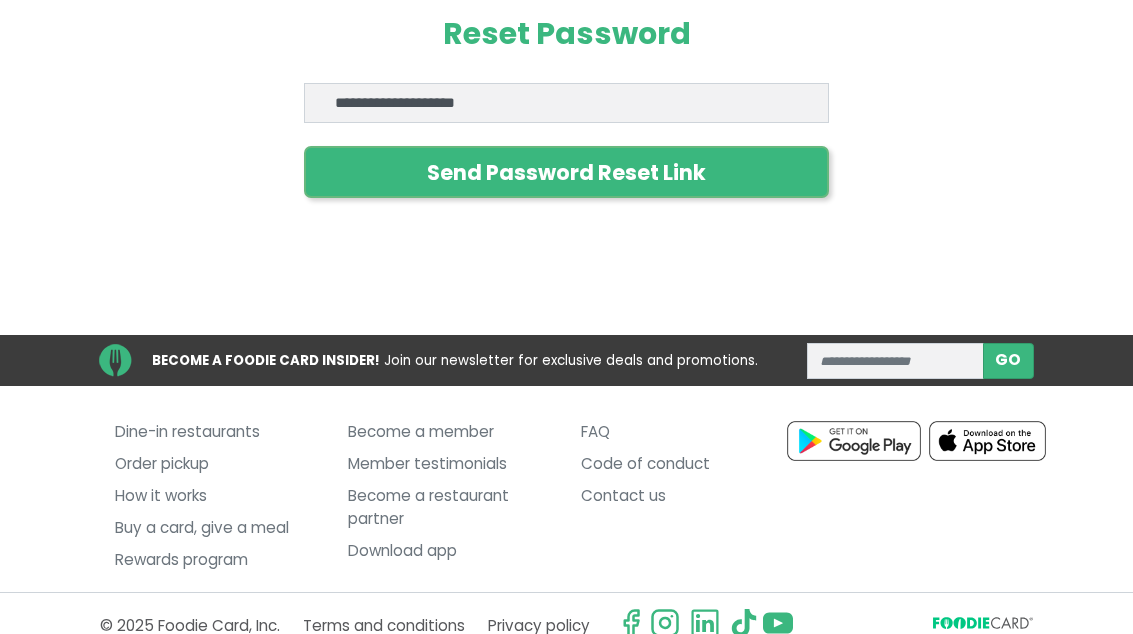 click on "Send Password Reset Link" at bounding box center (566, 172) 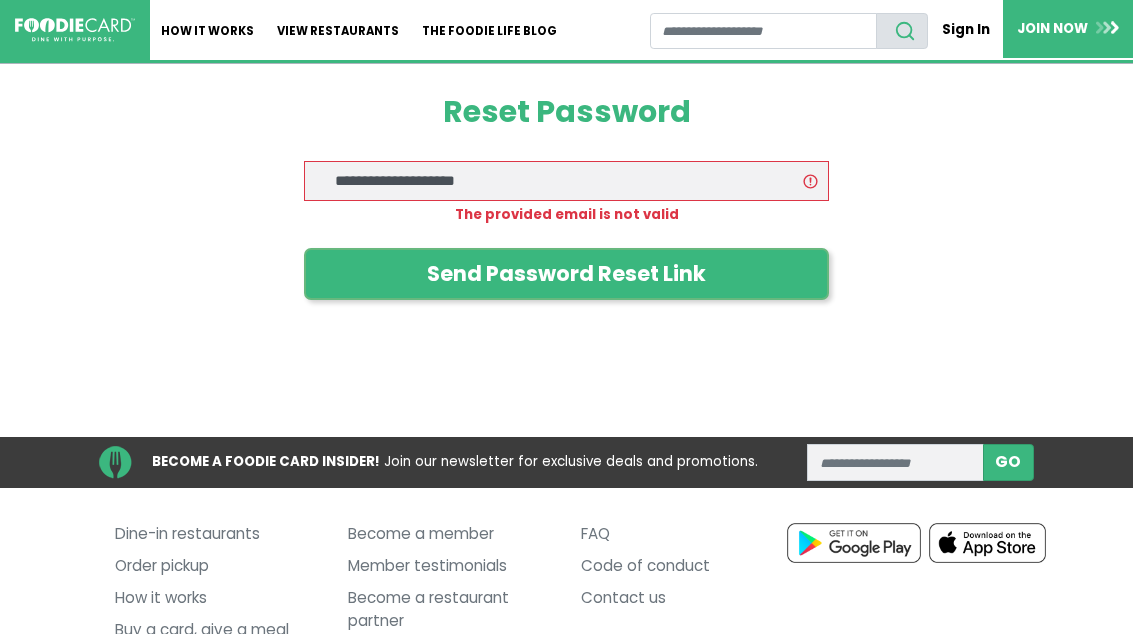 scroll, scrollTop: 0, scrollLeft: 0, axis: both 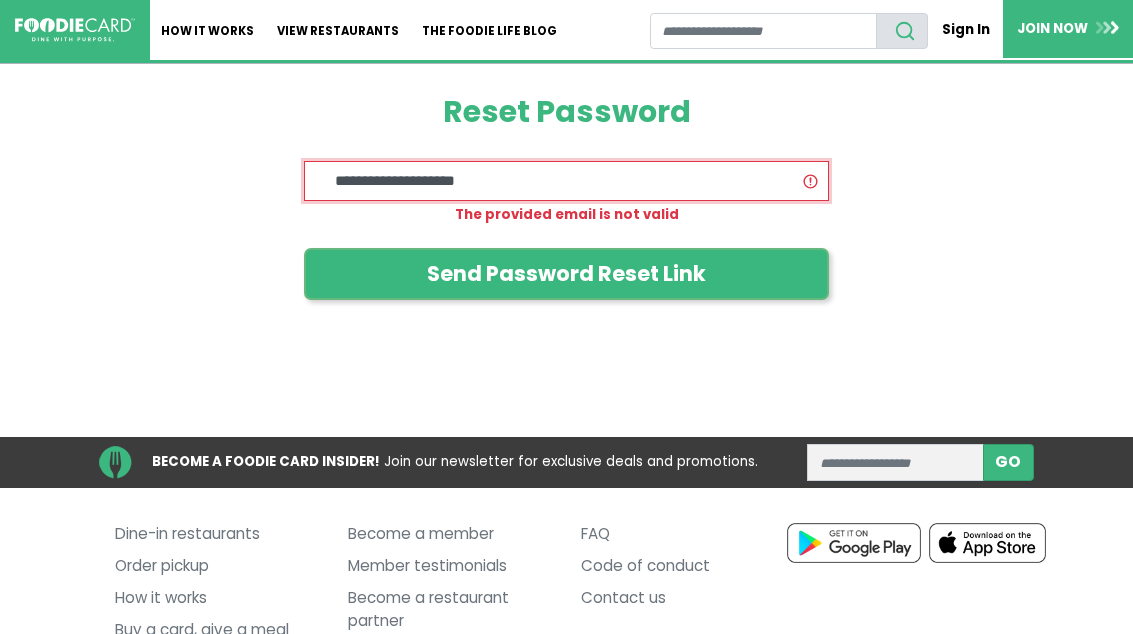 click on "**********" at bounding box center (566, 181) 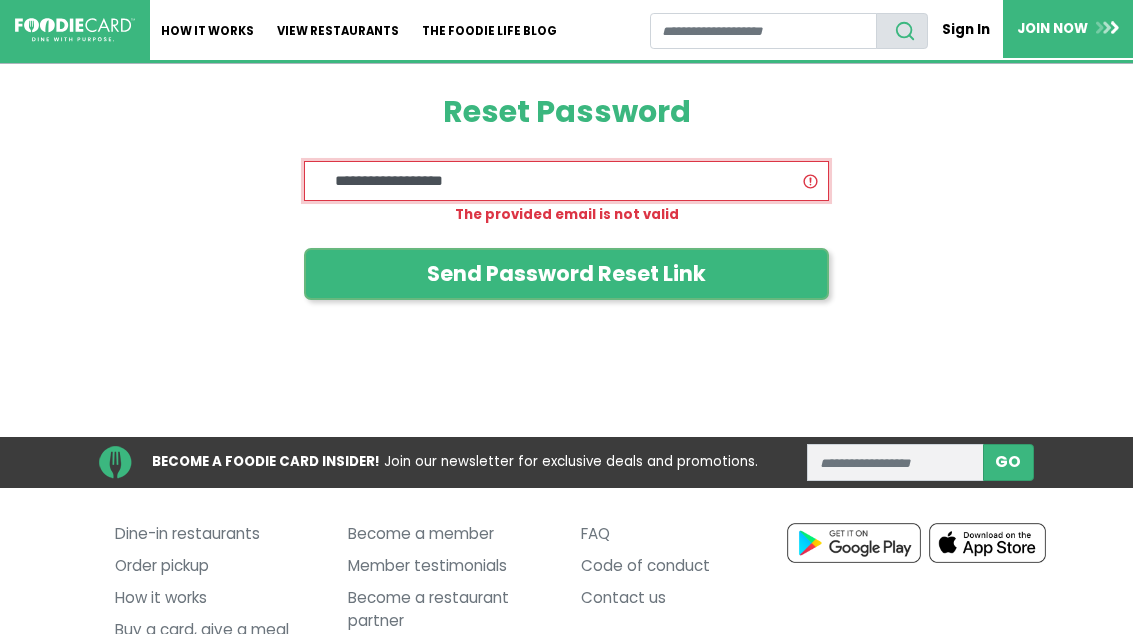 type on "**********" 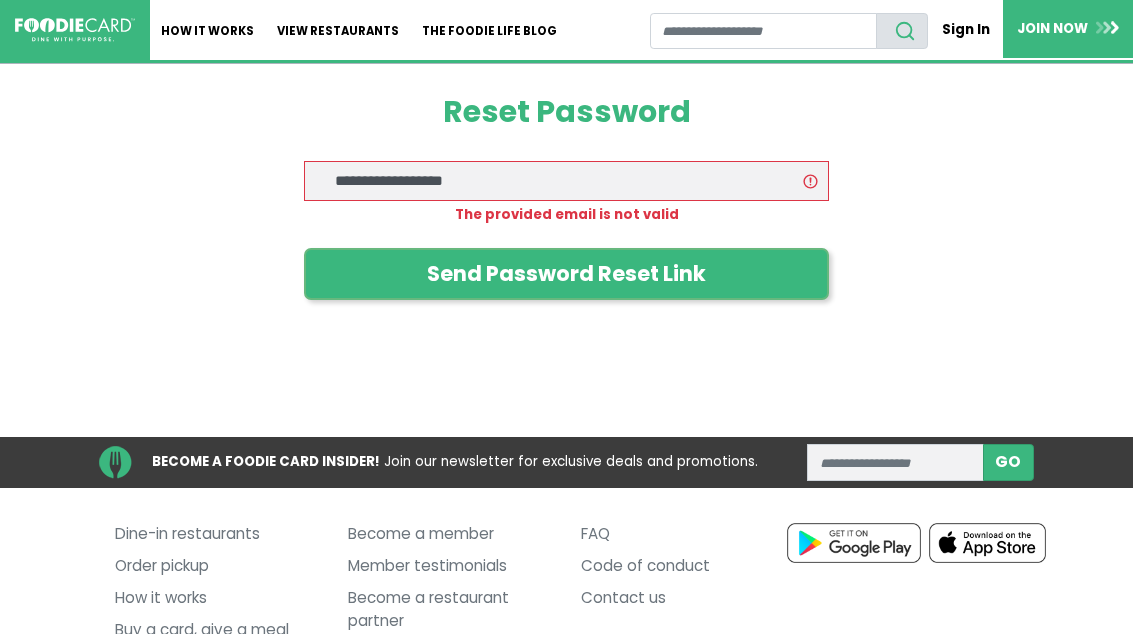 click on "Sign In" at bounding box center [965, 29] 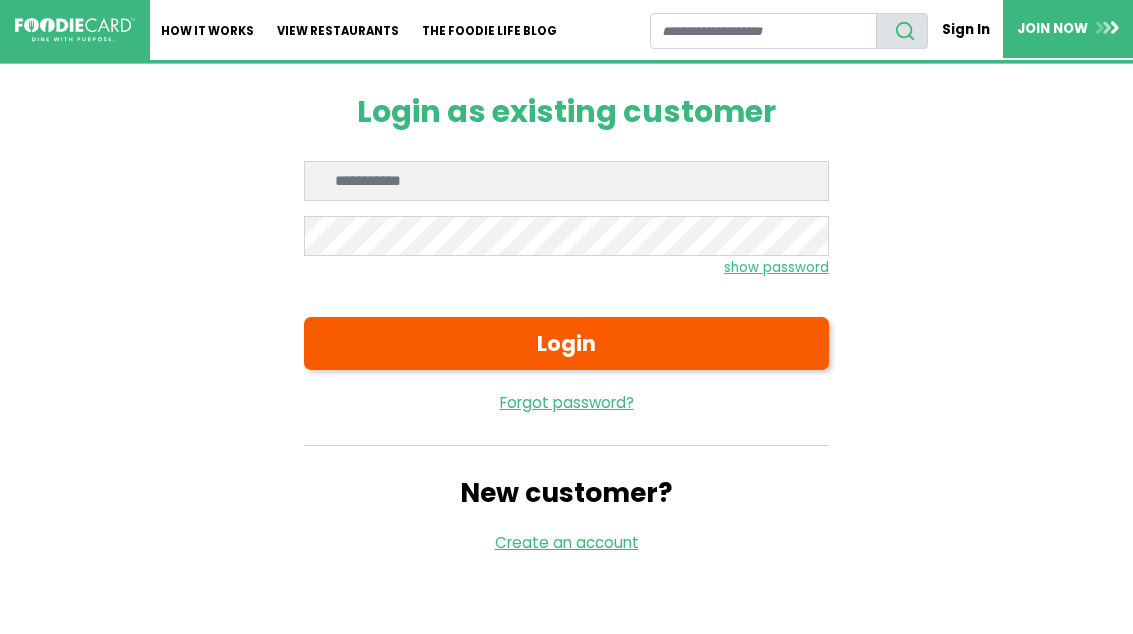 scroll, scrollTop: 0, scrollLeft: 0, axis: both 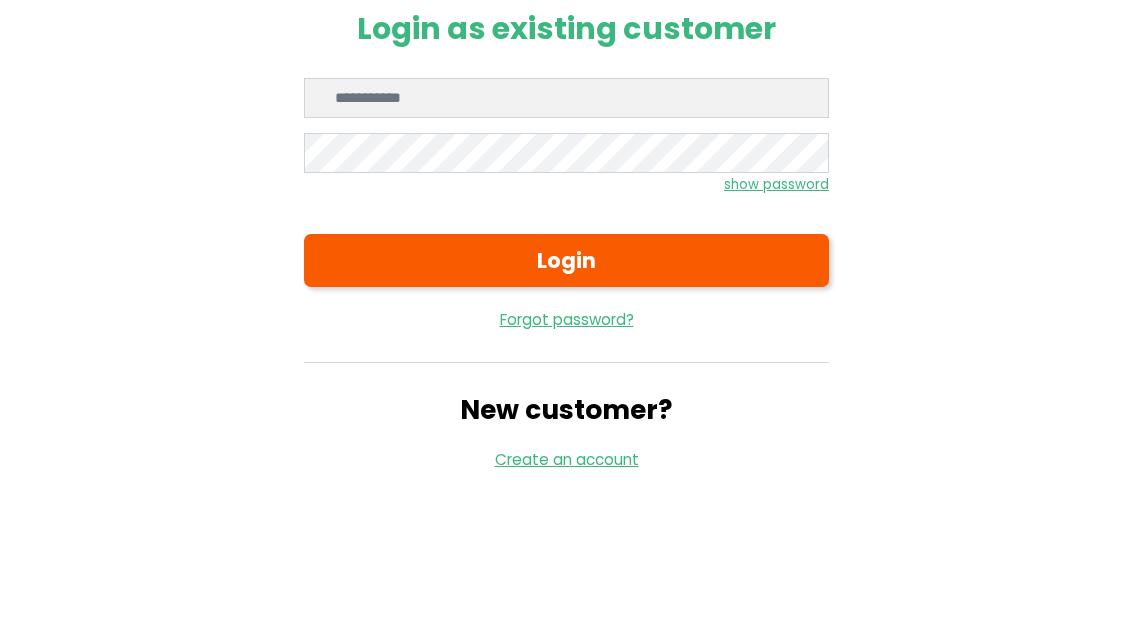 click on "Enter email" at bounding box center [566, 181] 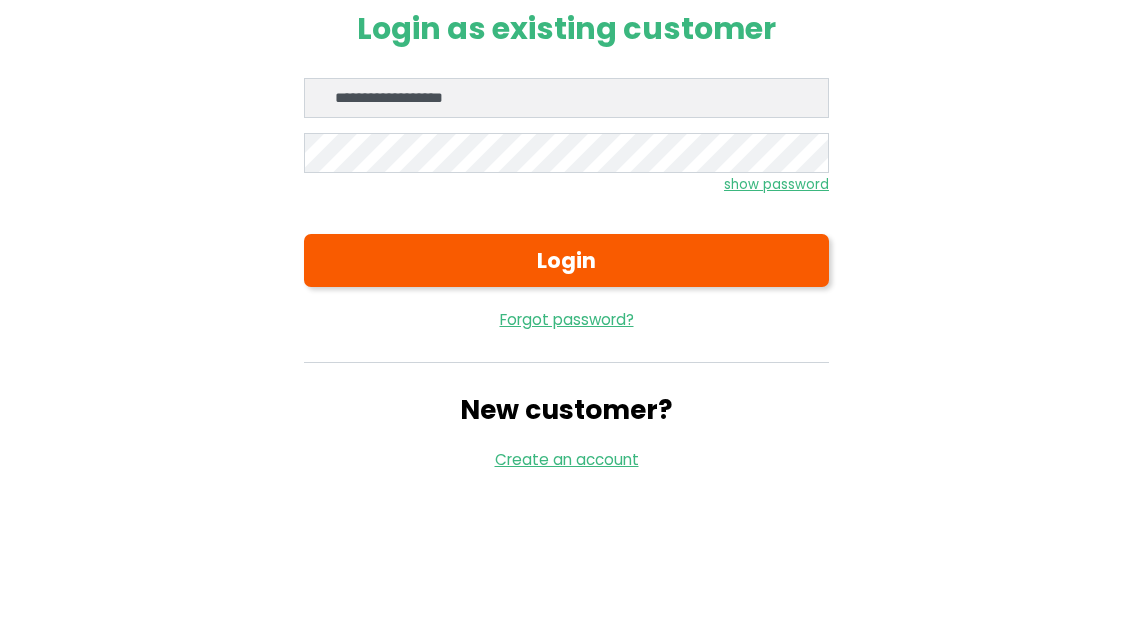 type on "**********" 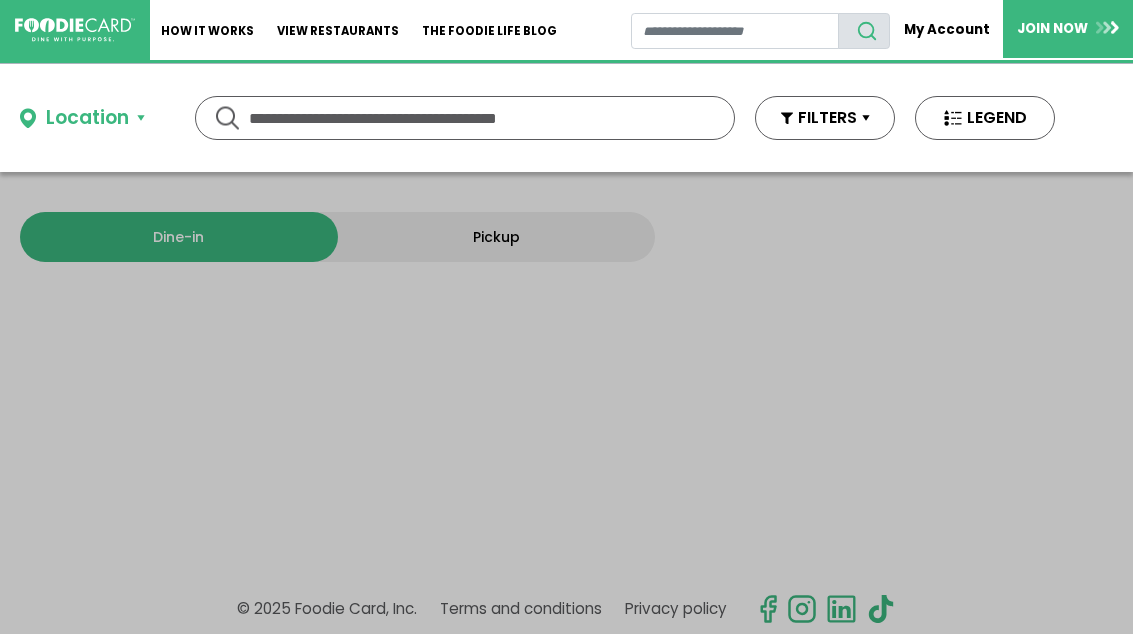 scroll, scrollTop: 0, scrollLeft: 0, axis: both 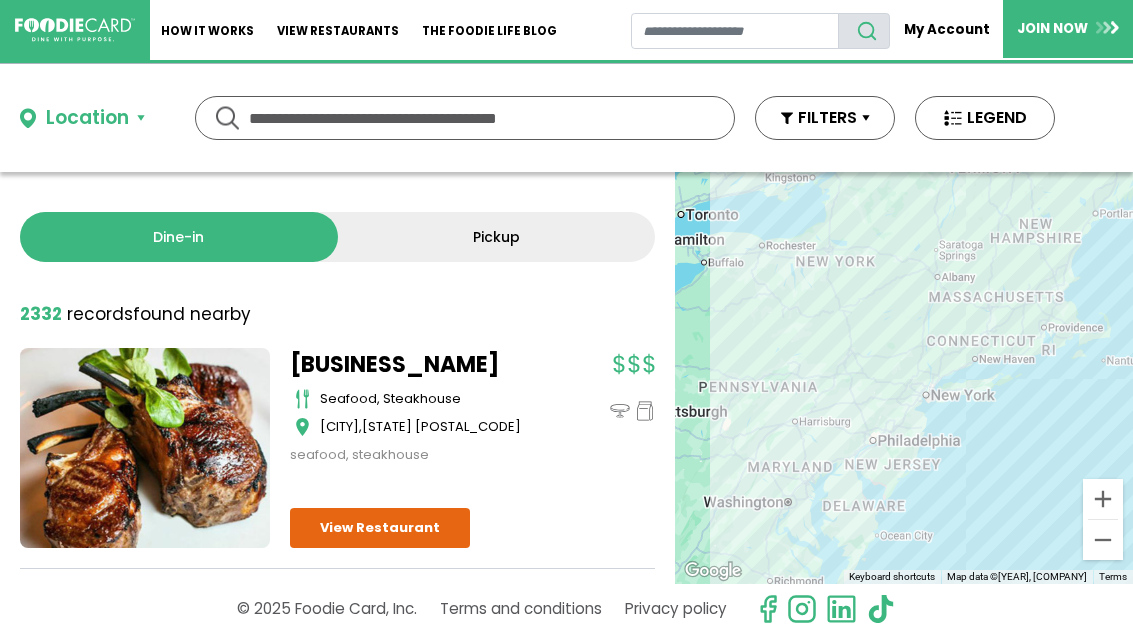 click on "My Account" at bounding box center (946, 29) 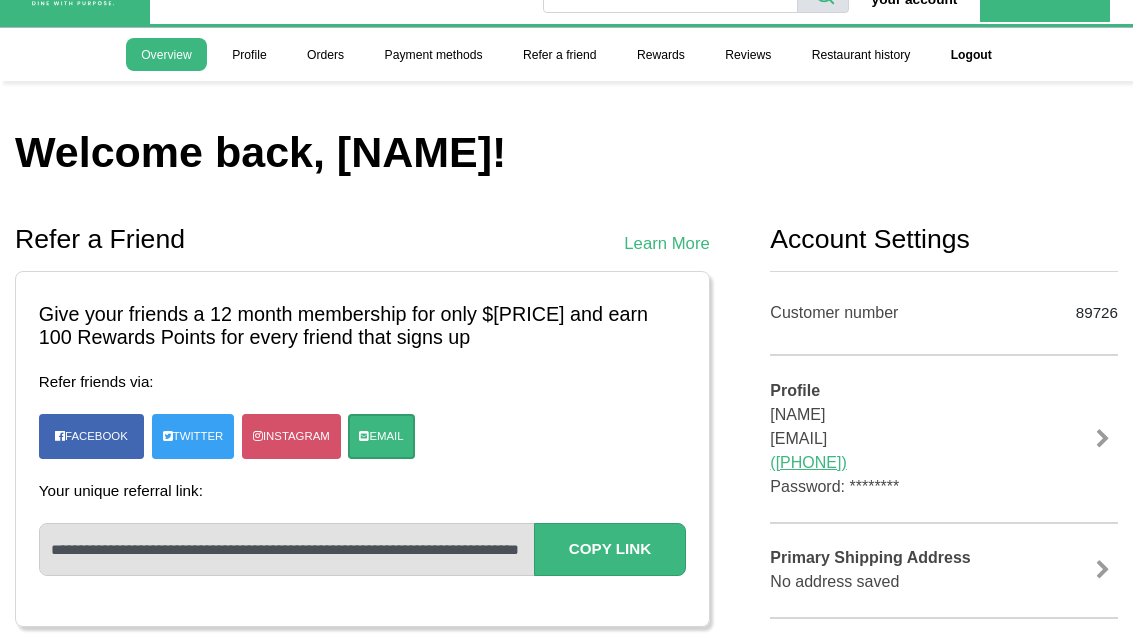 scroll, scrollTop: 0, scrollLeft: 0, axis: both 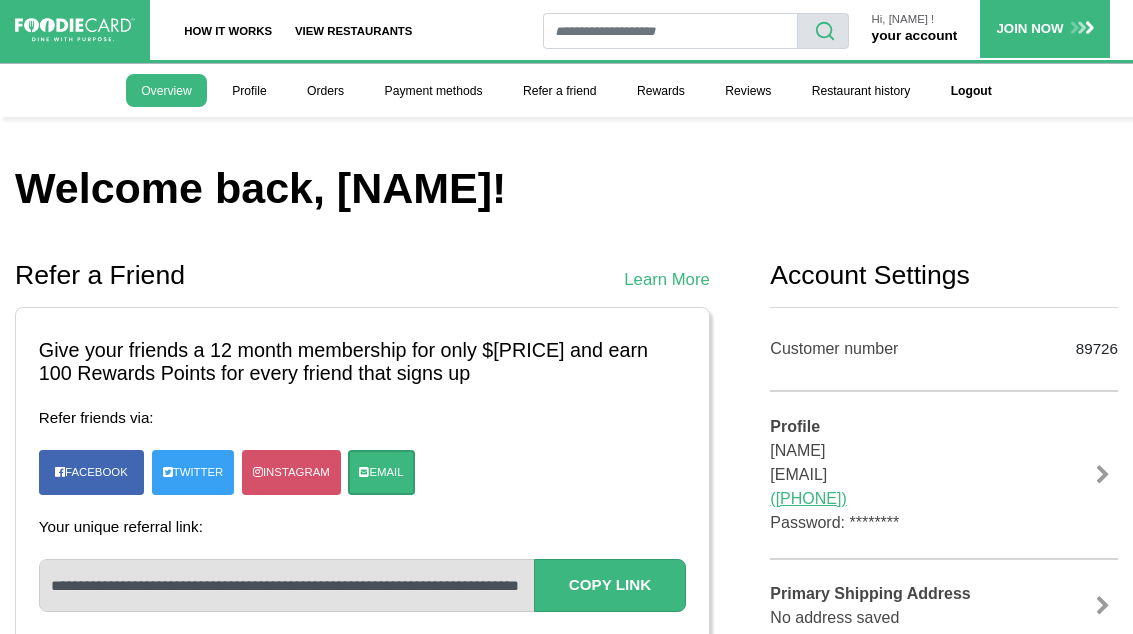 click on "Profile
HEATHER CONWAY
dcon0410@gmail.com
(631) 953-6100
Password: ********" at bounding box center (944, 475) 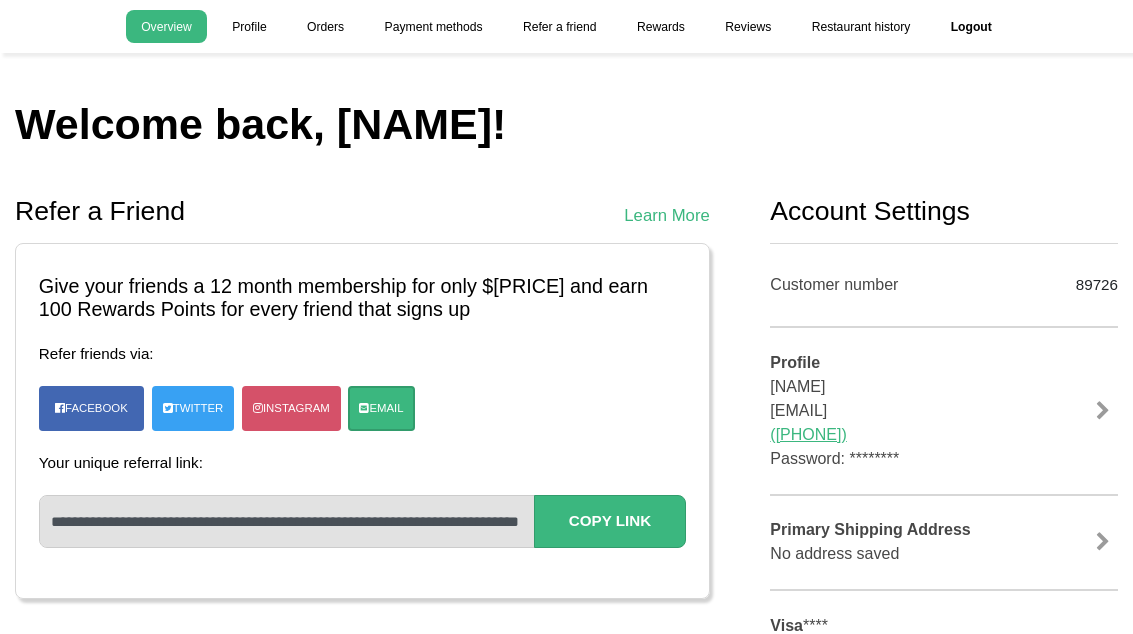 scroll, scrollTop: 0, scrollLeft: 0, axis: both 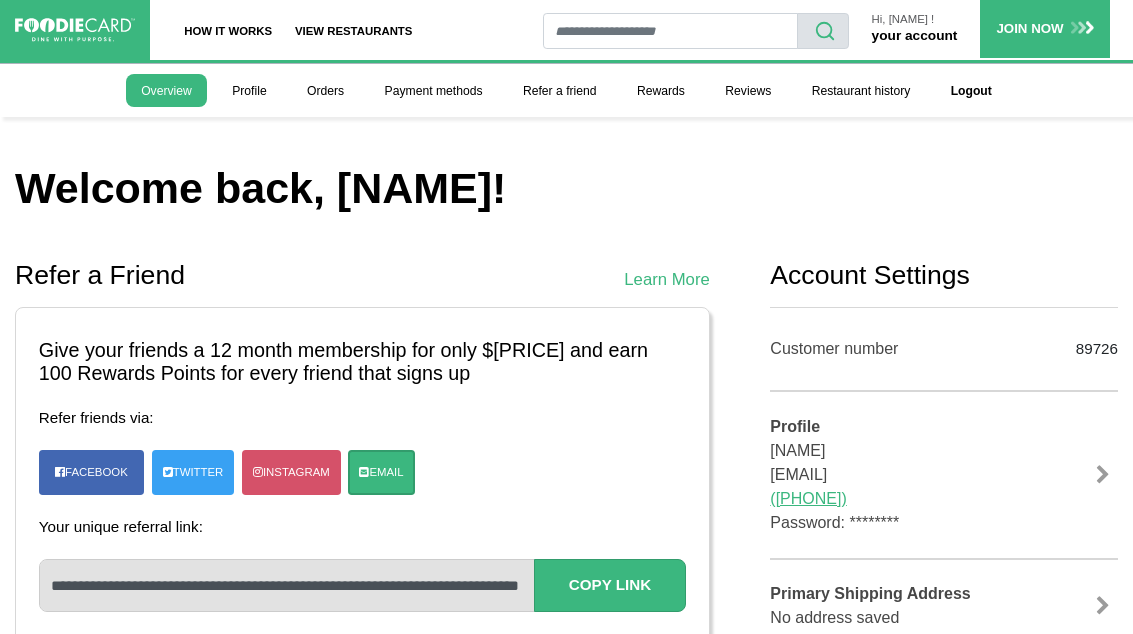click on "Profile" at bounding box center [249, 90] 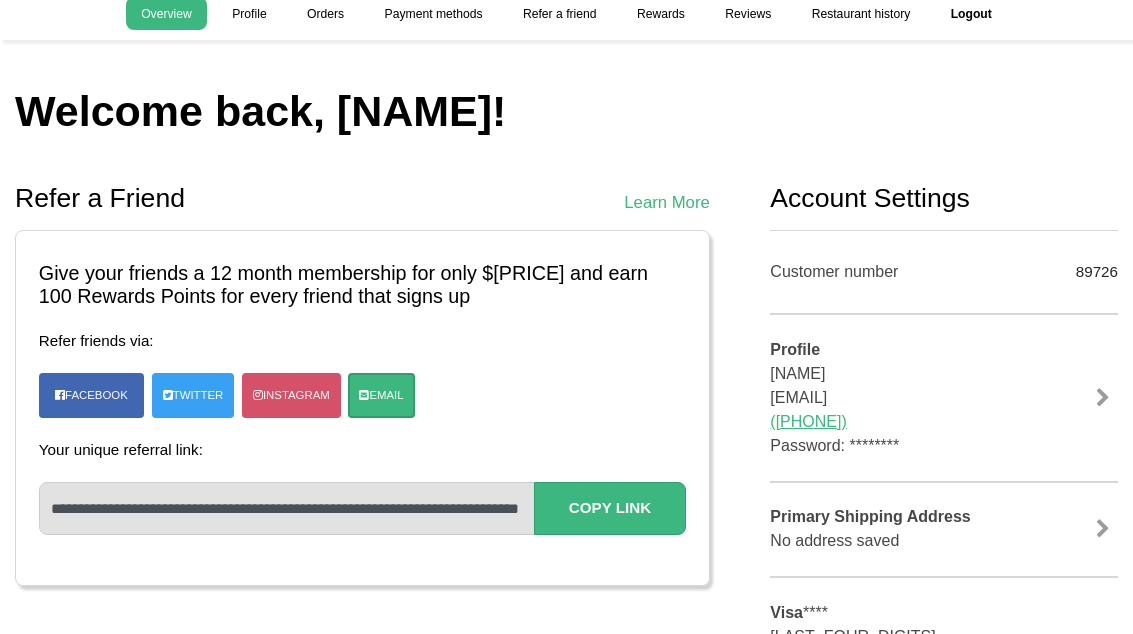 scroll, scrollTop: 71, scrollLeft: 0, axis: vertical 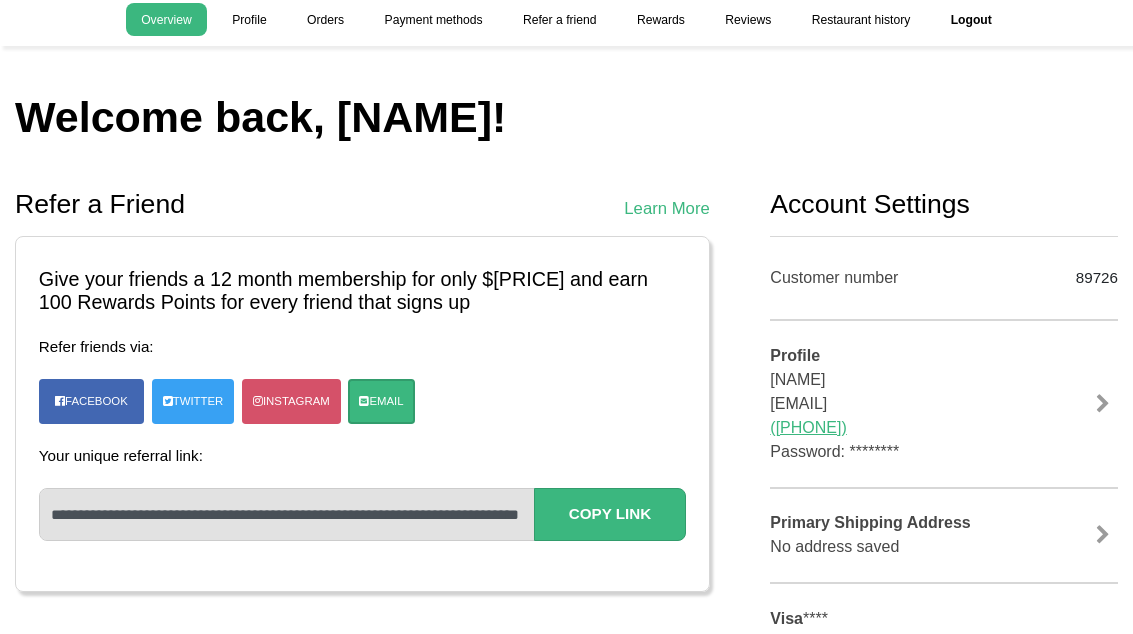 click on "[POSTAL CODE]" at bounding box center (1082, 278) 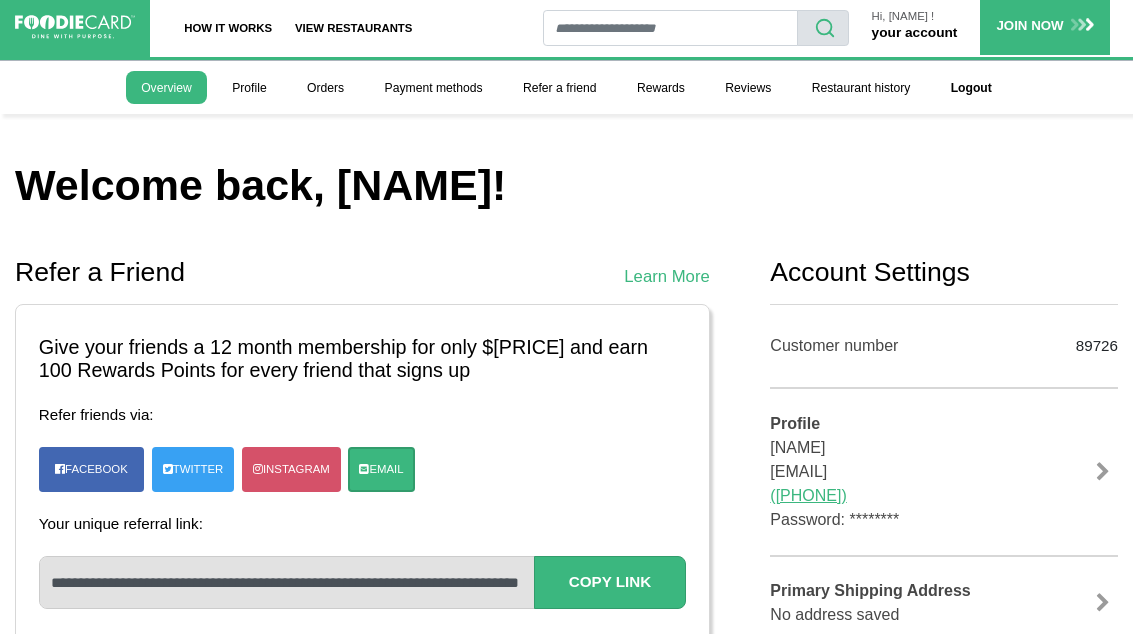 scroll, scrollTop: 0, scrollLeft: 0, axis: both 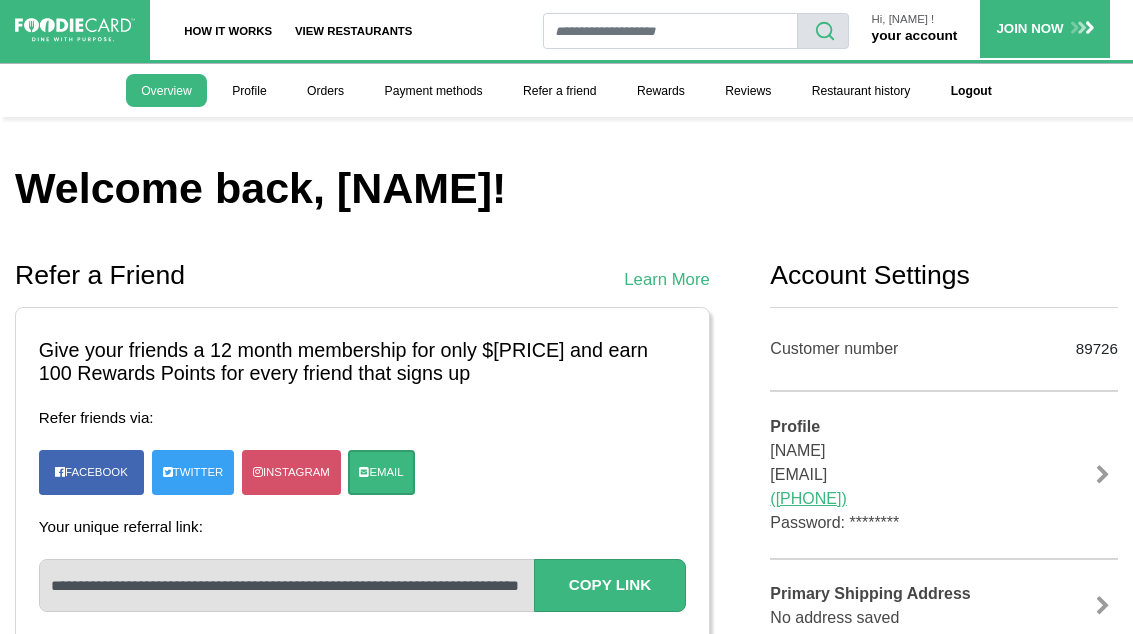 click on "Rewards" at bounding box center (661, 90) 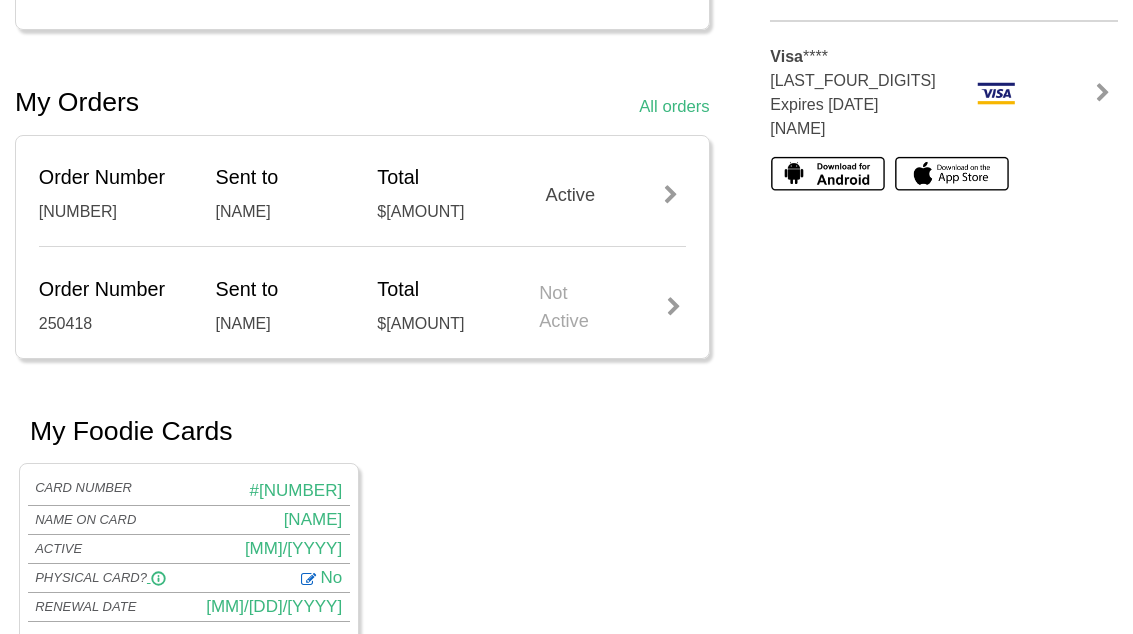 scroll, scrollTop: 696, scrollLeft: 0, axis: vertical 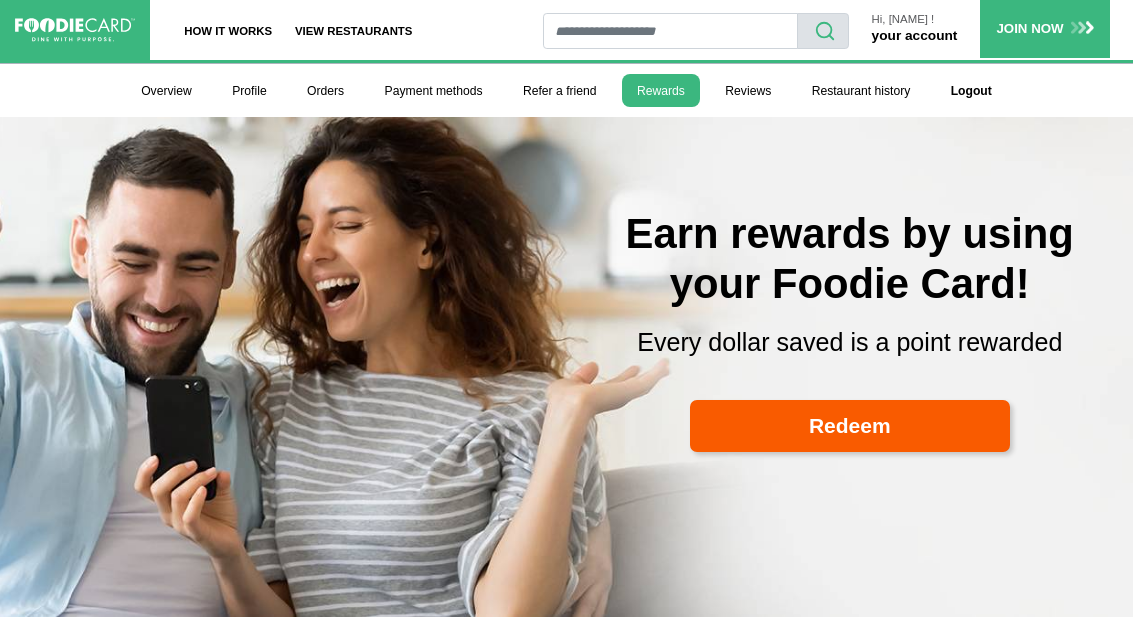 click on "Redeem" at bounding box center (850, 426) 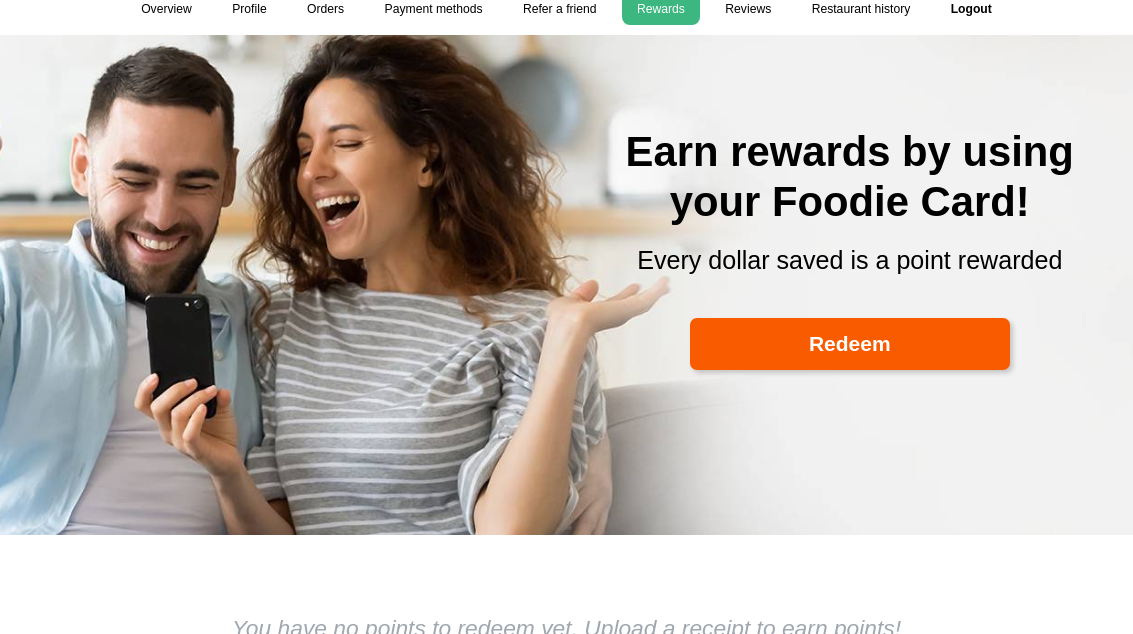 scroll, scrollTop: 0, scrollLeft: 0, axis: both 